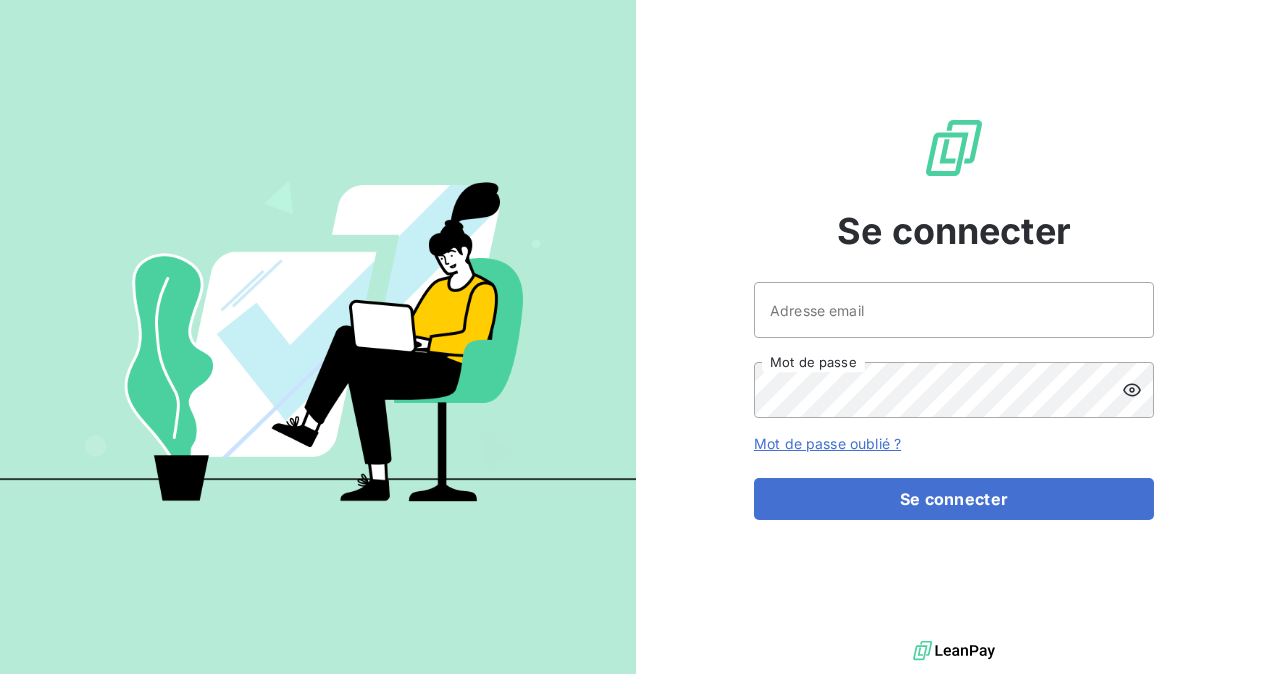 scroll, scrollTop: 0, scrollLeft: 0, axis: both 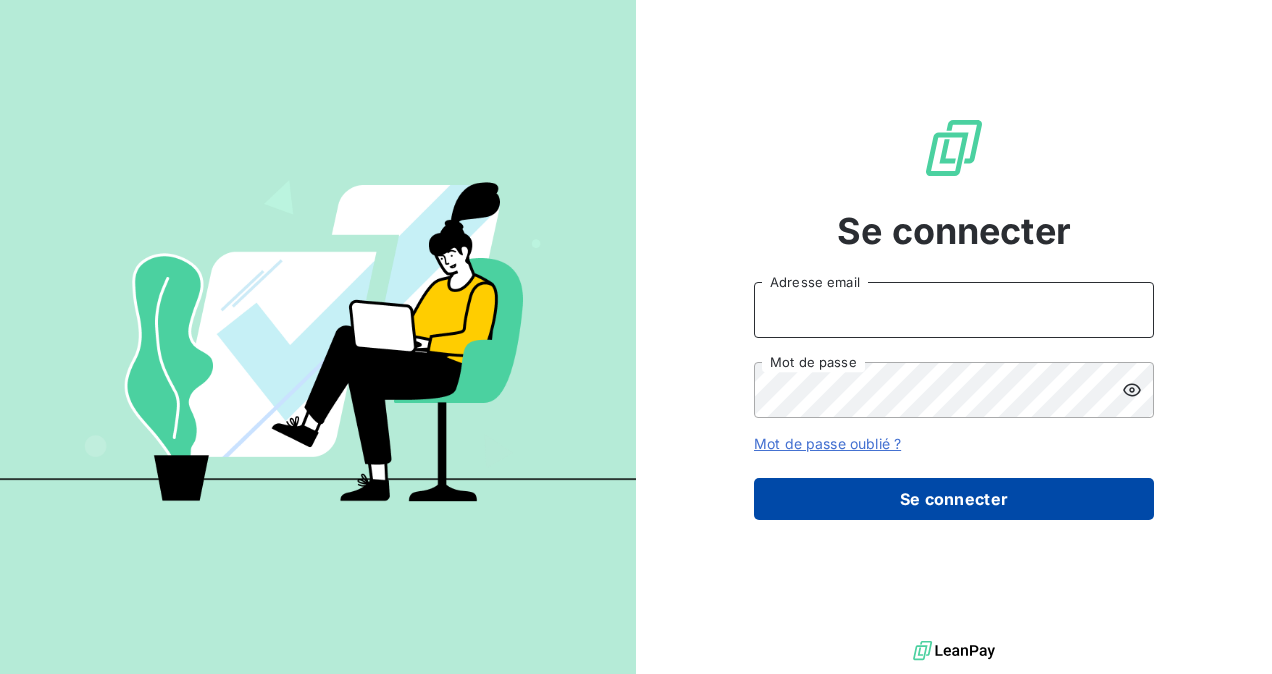 type on "[PERSON_NAME][EMAIL_ADDRESS][DOMAIN_NAME]" 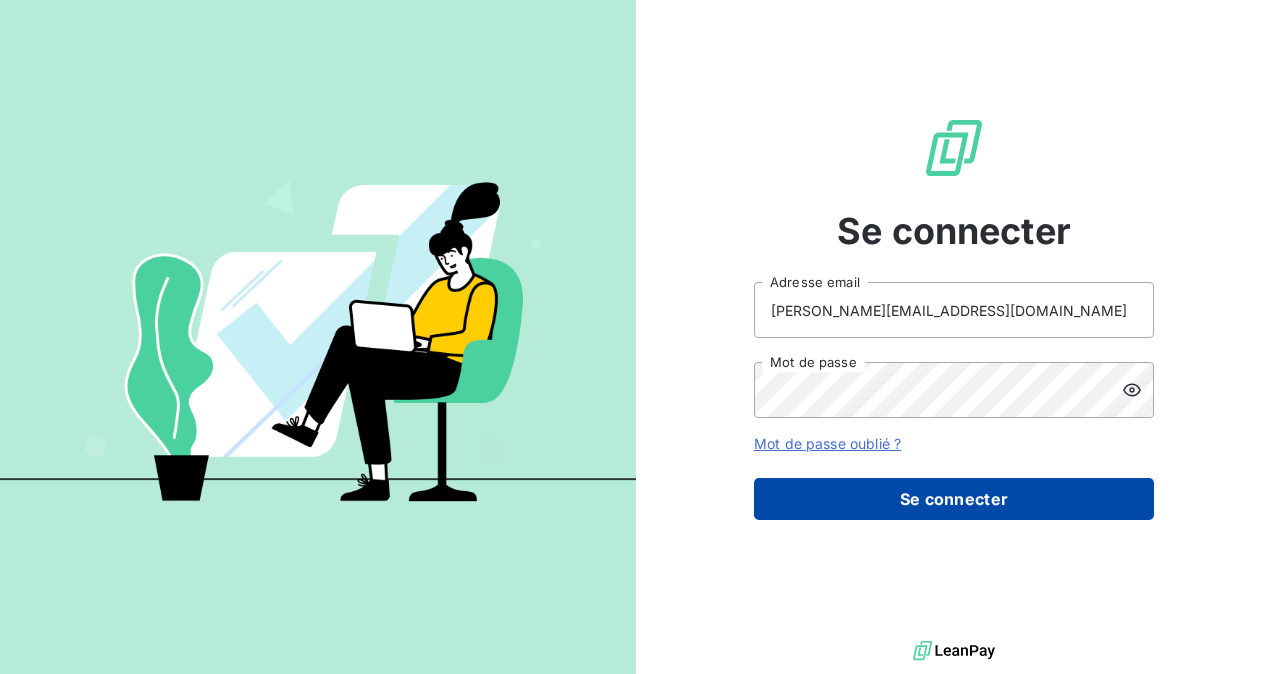 click on "Se connecter" at bounding box center [954, 499] 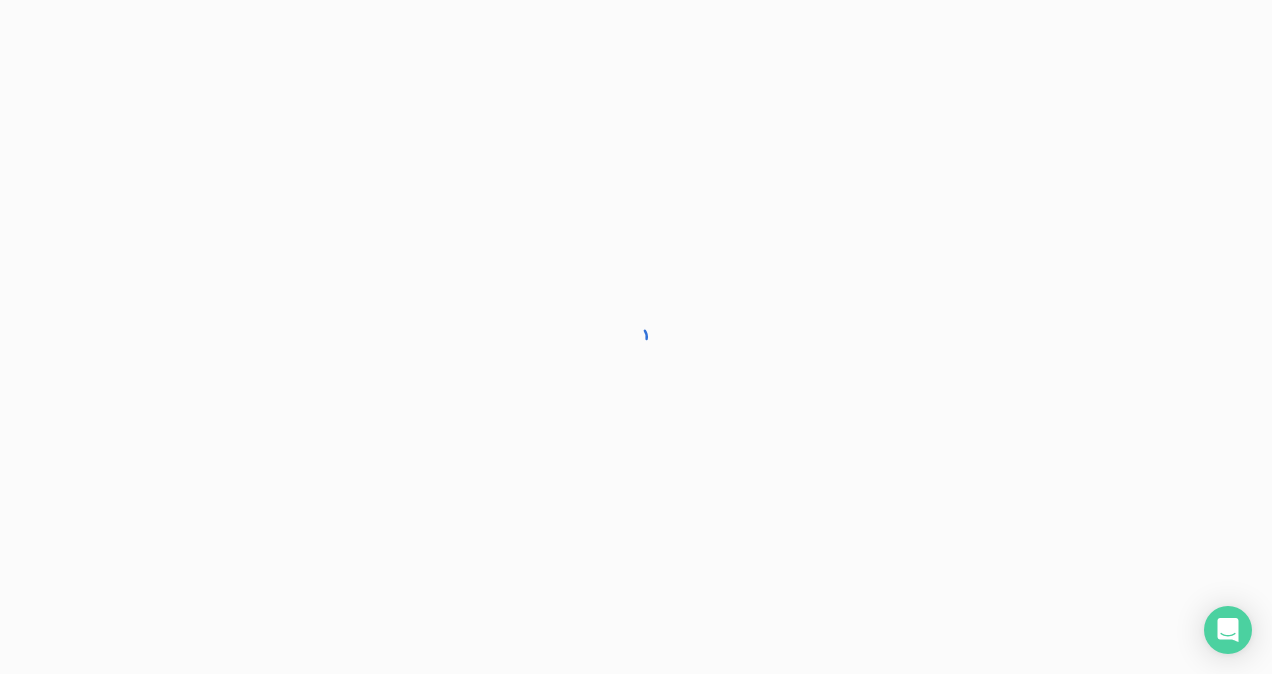 scroll, scrollTop: 0, scrollLeft: 0, axis: both 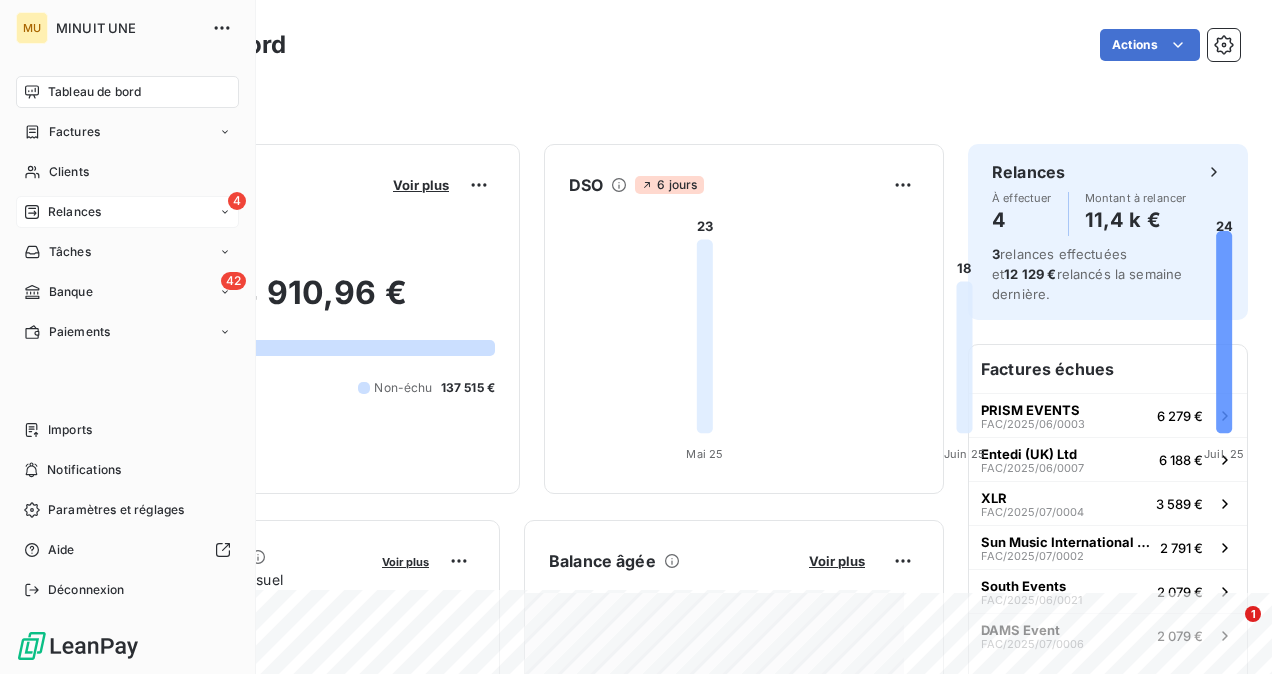 click 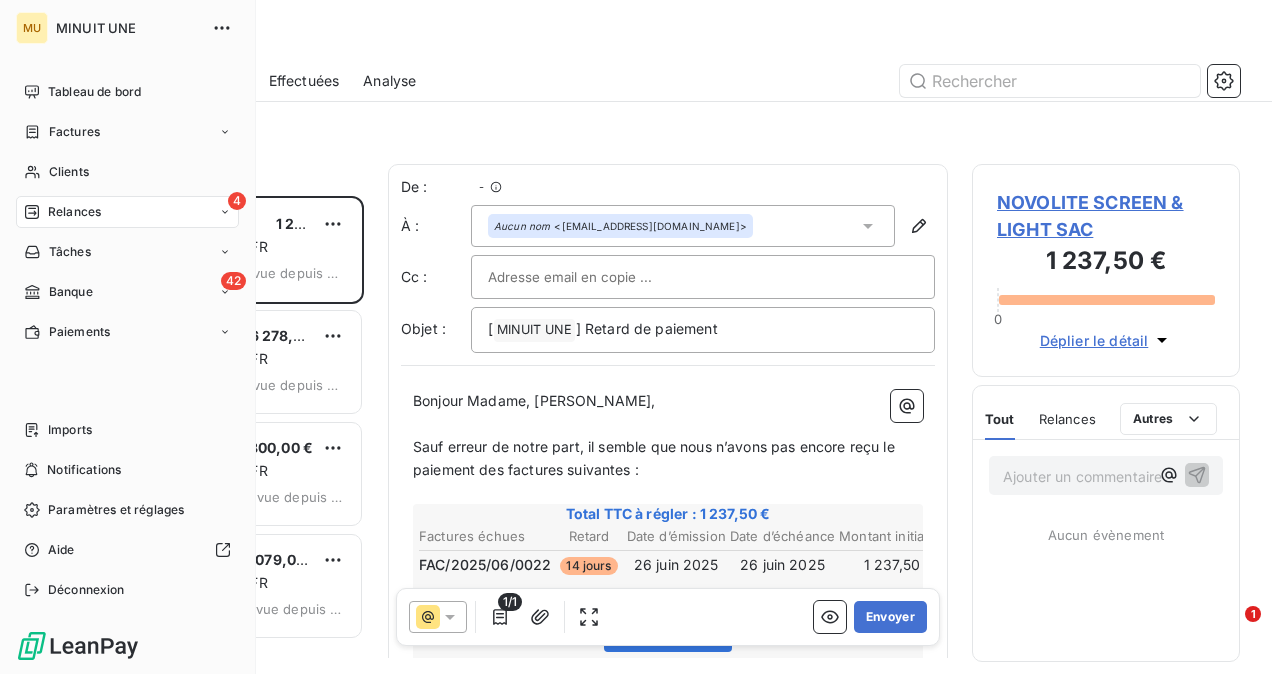 scroll, scrollTop: 16, scrollLeft: 16, axis: both 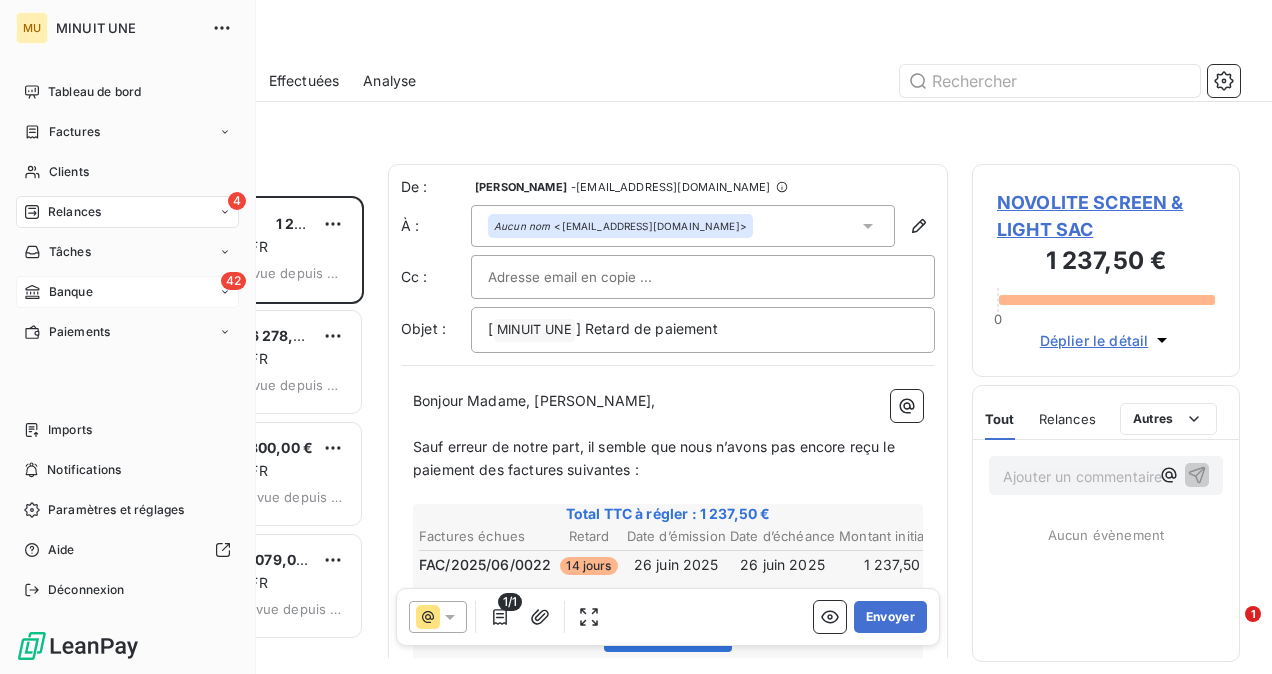 click on "42 Banque" at bounding box center (127, 292) 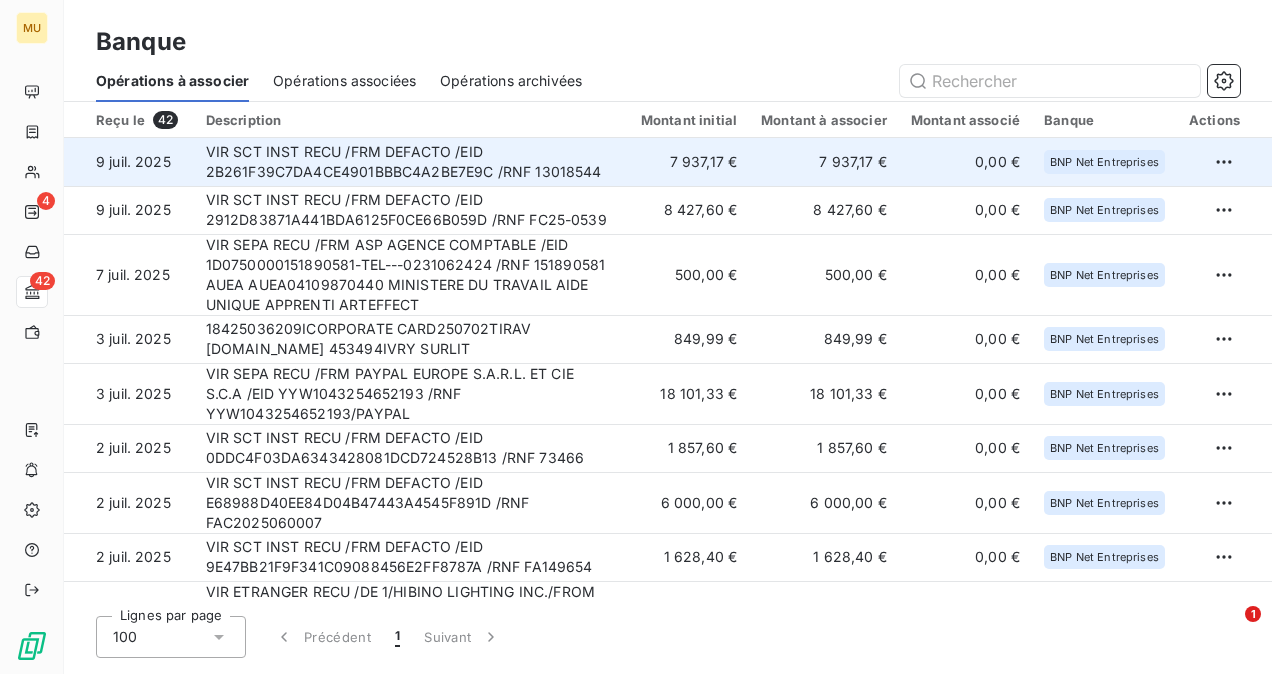 click at bounding box center [1224, 162] 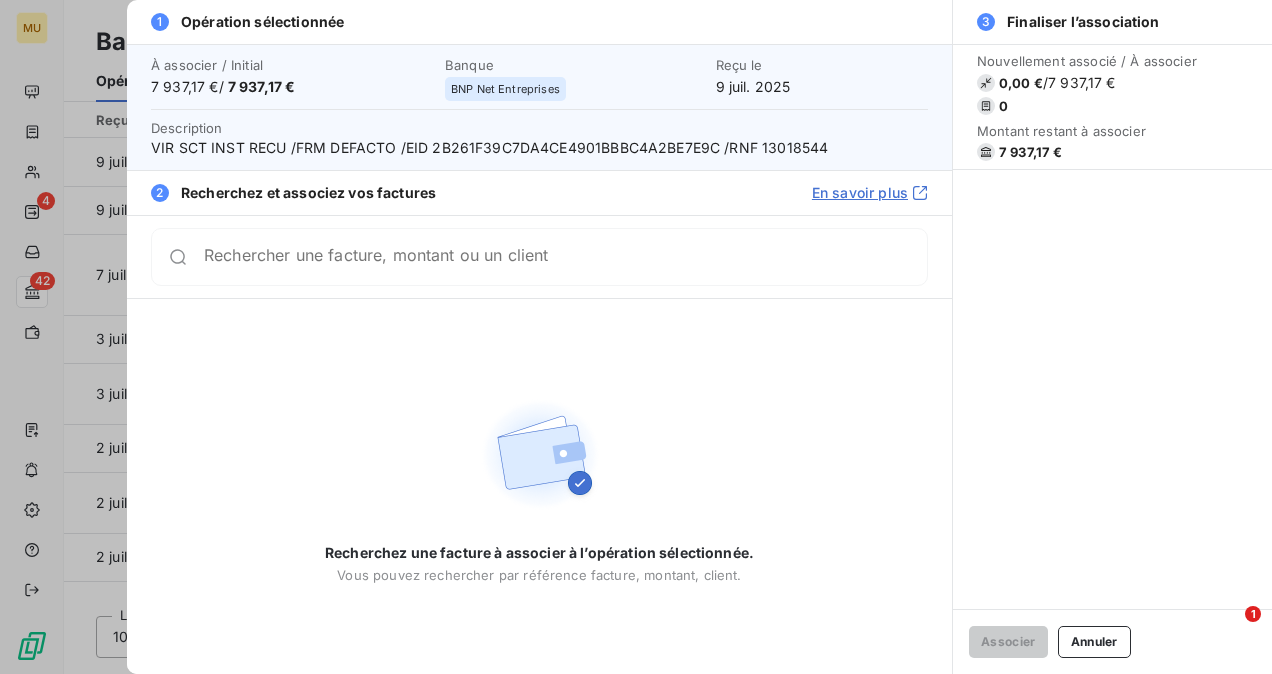 click at bounding box center [636, 337] 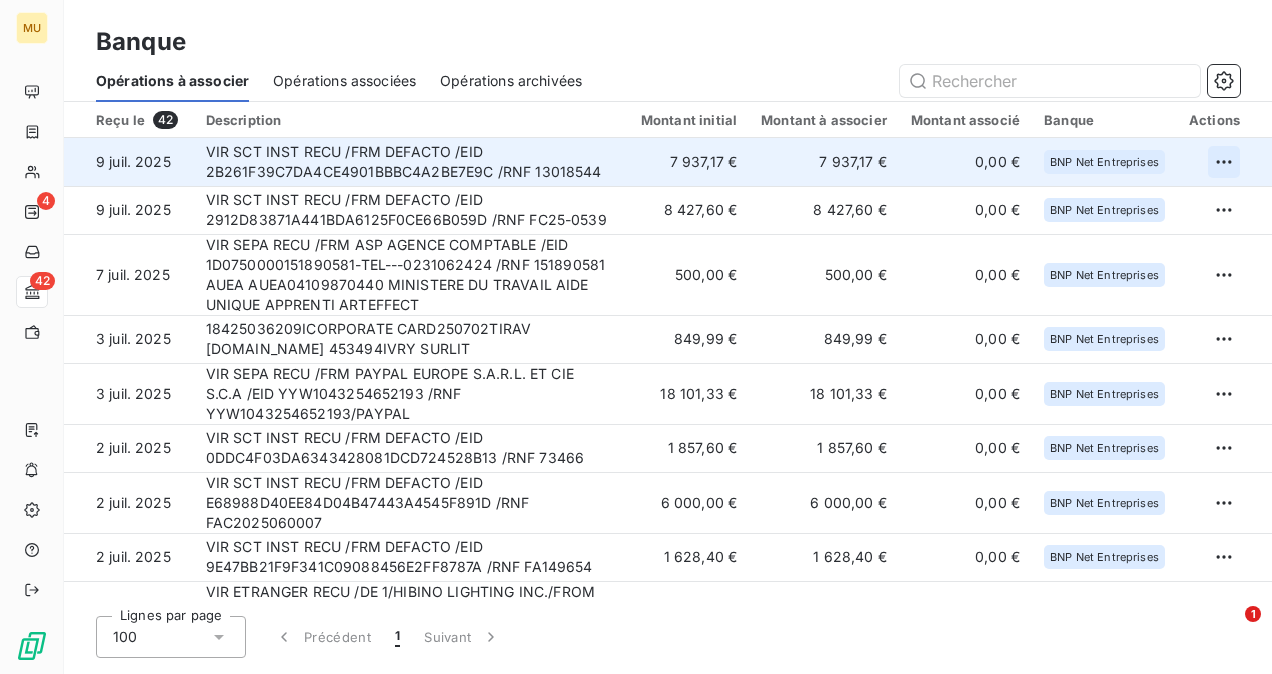 click on "MU 4 42 Banque Opérations à associer Opérations associées Opérations archivées Reçu le 42 Description Montant initial Montant à associer Montant associé Banque Actions 9 juil. 2025 VIR SCT INST RECU /FRM DEFACTO /EID 2B261F39C7DA4CE4901BBBC4A2BE7E9C /RNF 13018544 7 937,17 € 7 937,17 € 0,00 € BNP Net Entreprises 9 juil. 2025 VIR SCT INST RECU /FRM DEFACTO /EID 2912D83871A441BDA6125F0CE66B059D /RNF FC25-0539 8 427,60 € 8 427,60 € 0,00 € BNP Net Entreprises 7 juil. 2025 VIR SEPA RECU /FRM ASP AGENCE COMPTABLE /EID 1D0750000151890581-TEL---0231062424 /RNF 151890581 AUEA AUEA04109870440 MINISTERE DU TRAVAIL AIDE UNIQUE APPRENTI ARTEFFECT 500,00 € 500,00 € 0,00 € BNP Net Entreprises 3 juil. 2025 18425036209ICORPORATE CARD250702TIRAV [DOMAIN_NAME] 453494IVRY SURLIT 849,99 € 849,99 € 0,00 € BNP Net Entreprises 3 juil. 2025 VIR SEPA RECU /FRM PAYPAL EUROPE S.A.R.L. ET CIE S.C.A /EID YYW1043254652193 /RNF YYW1043254652193/PAYPAL 18 101,33 € 100 1 1" at bounding box center (636, 337) 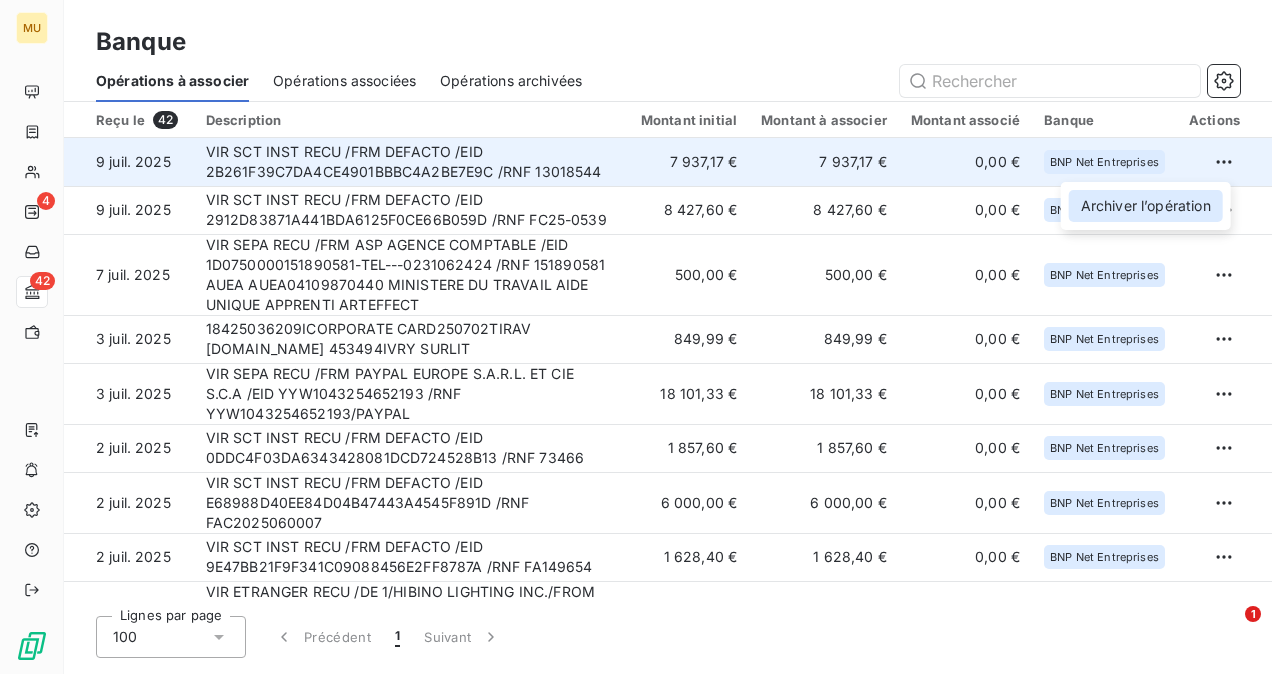 click on "Archiver l’opération" at bounding box center [1146, 206] 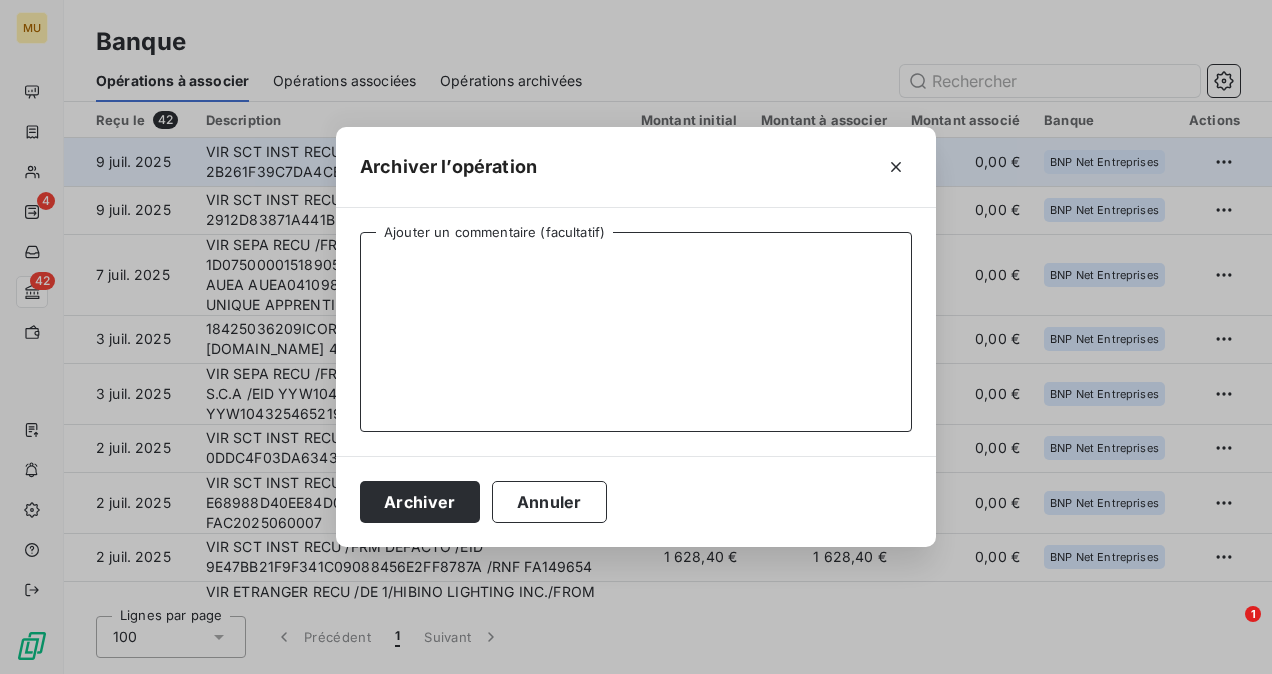 click on "Ajouter un commentaire (facultatif)" at bounding box center (636, 332) 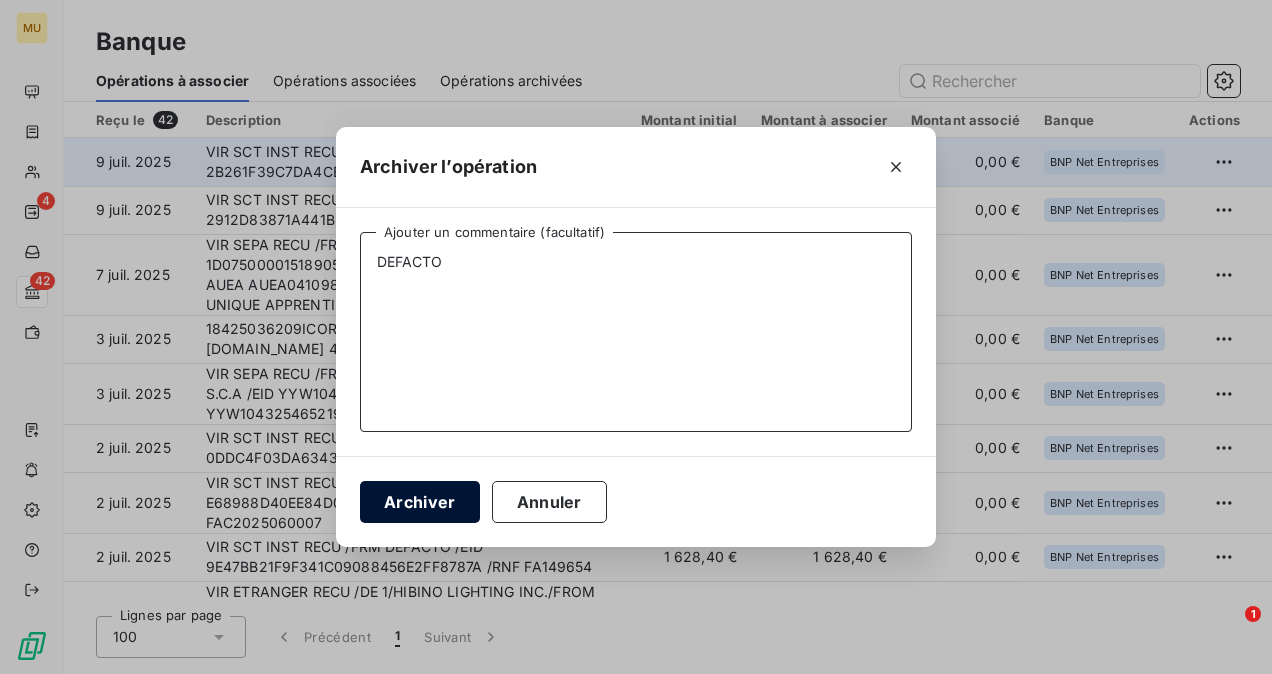 type on "DEFACTO" 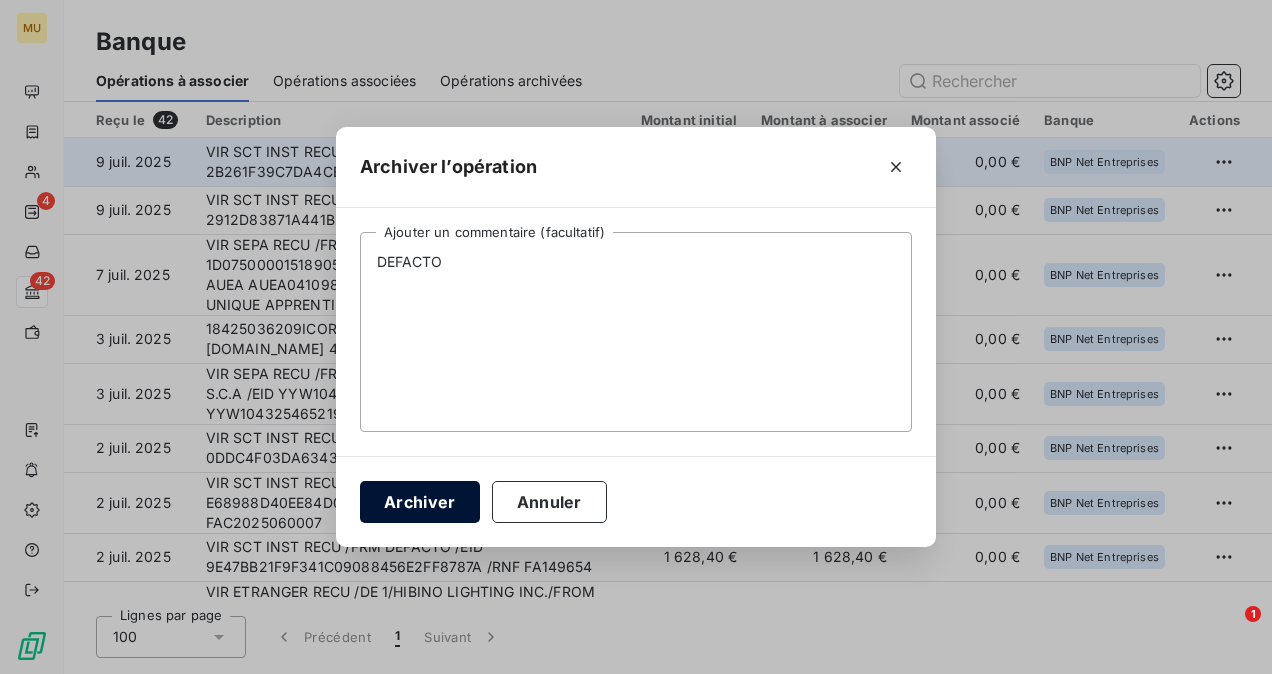 click on "Archiver" at bounding box center (420, 502) 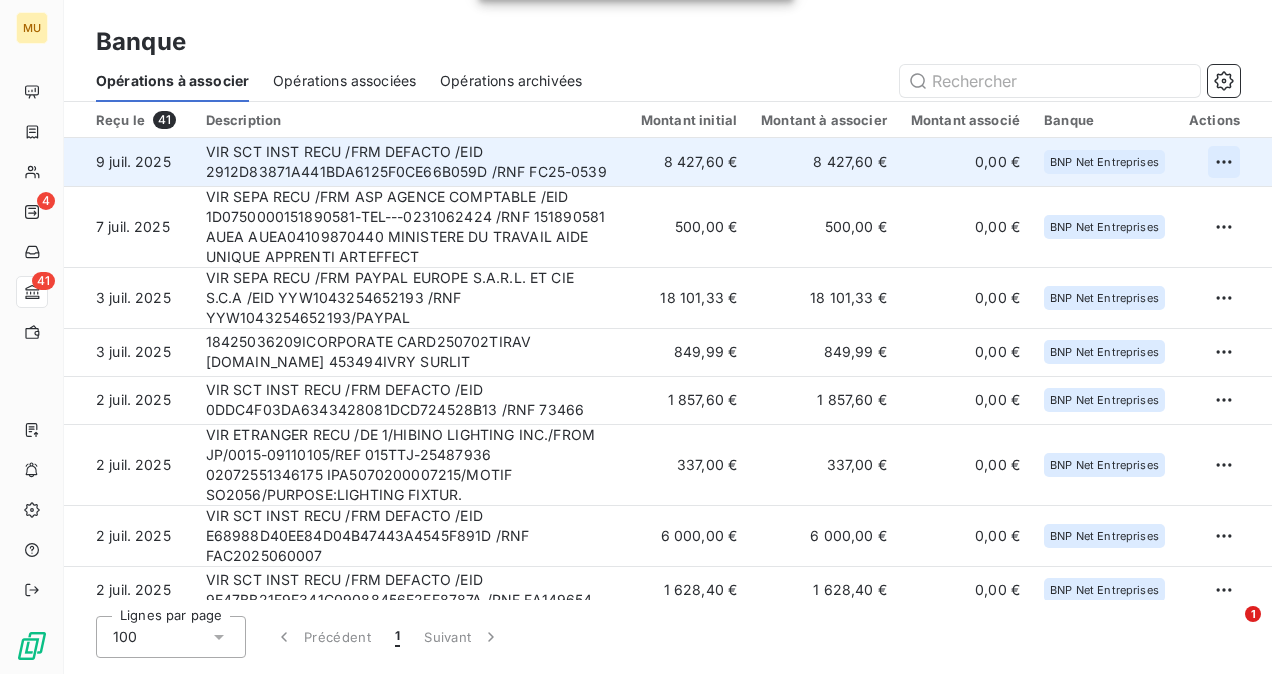 click on "MU 4 41 Banque Opérations à associer Opérations associées Opérations archivées Reçu le 41 Description Montant initial Montant à associer Montant associé Banque Actions 9 juil. 2025 VIR SCT INST RECU /FRM DEFACTO /EID 2912D83871A441BDA6125F0CE66B059D /RNF FC25-0539 8 427,60 € 8 427,60 € 0,00 € BNP Net Entreprises 7 juil. 2025 VIR SEPA RECU /FRM ASP AGENCE COMPTABLE /EID 1D0750000151890581-TEL---0231062424 /RNF 151890581 AUEA AUEA04109870440 MINISTERE DU TRAVAIL AIDE UNIQUE APPRENTI ARTEFFECT 500,00 € 500,00 € 0,00 € BNP Net Entreprises 3 juil. 2025 VIR SEPA RECU /FRM PAYPAL EUROPE S.A.R.L. ET CIE S.C.A /EID YYW1043254652193 /RNF YYW1043254652193/PAYPAL 18 101,33 € 18 101,33 € 0,00 € BNP Net Entreprises 3 juil. 2025 18425036209ICORPORATE CARD250702TIRAV [DOMAIN_NAME] 453494IVRY SURLIT 849,99 € 849,99 € 0,00 € BNP Net Entreprises 2 juil. 2025 VIR SCT INST RECU /FRM DEFACTO /EID 0DDC4F03DA6343428081DCD724528B13 /RNF 73466 1 857,60 € 0,00 €" at bounding box center [636, 337] 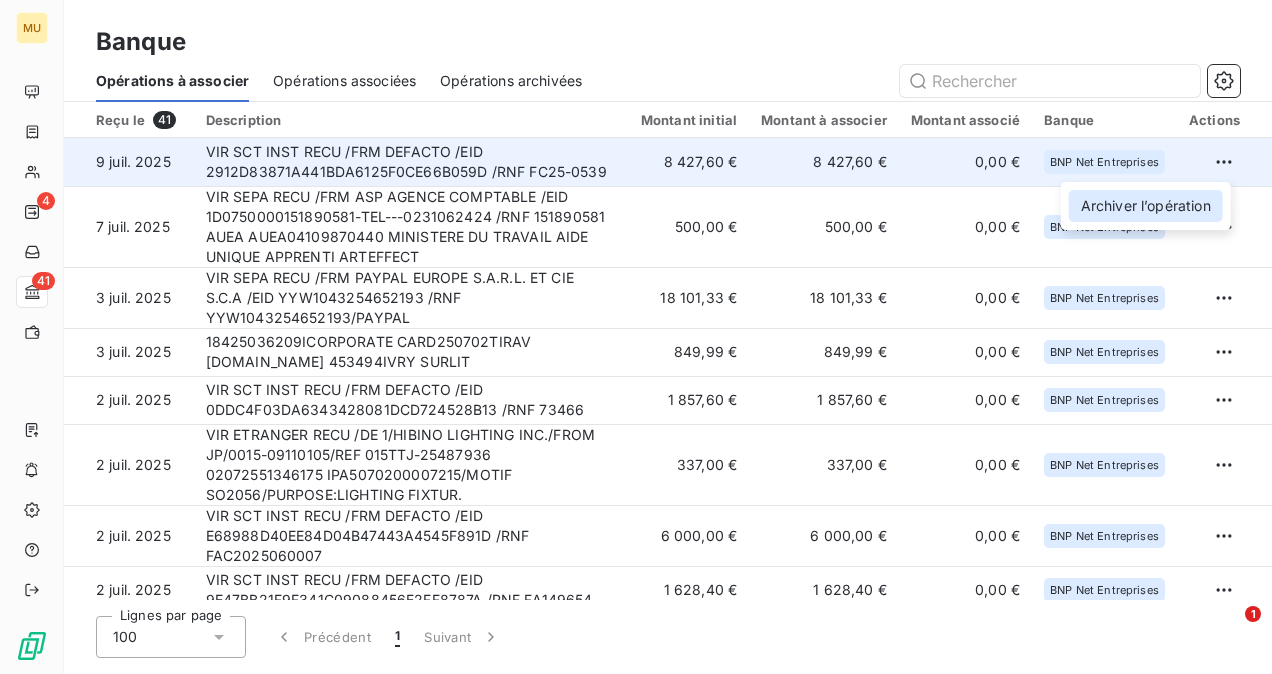click on "Archiver l’opération" at bounding box center [1146, 206] 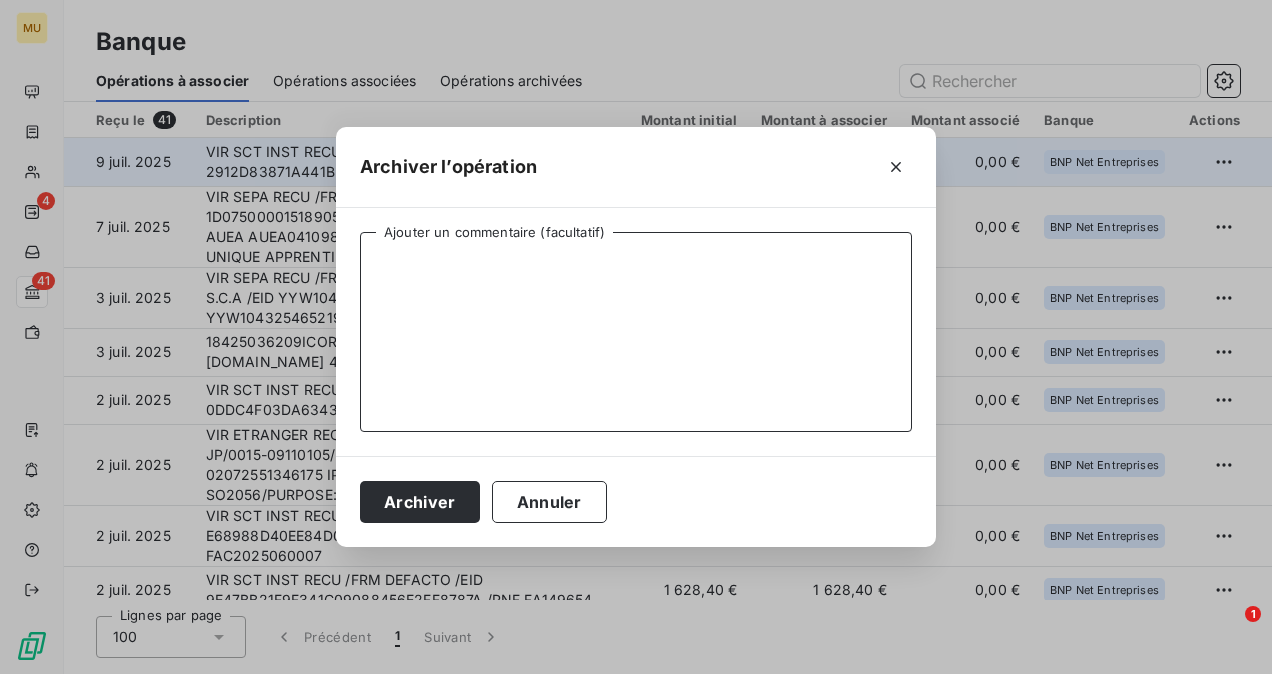 click on "Ajouter un commentaire (facultatif)" at bounding box center [636, 332] 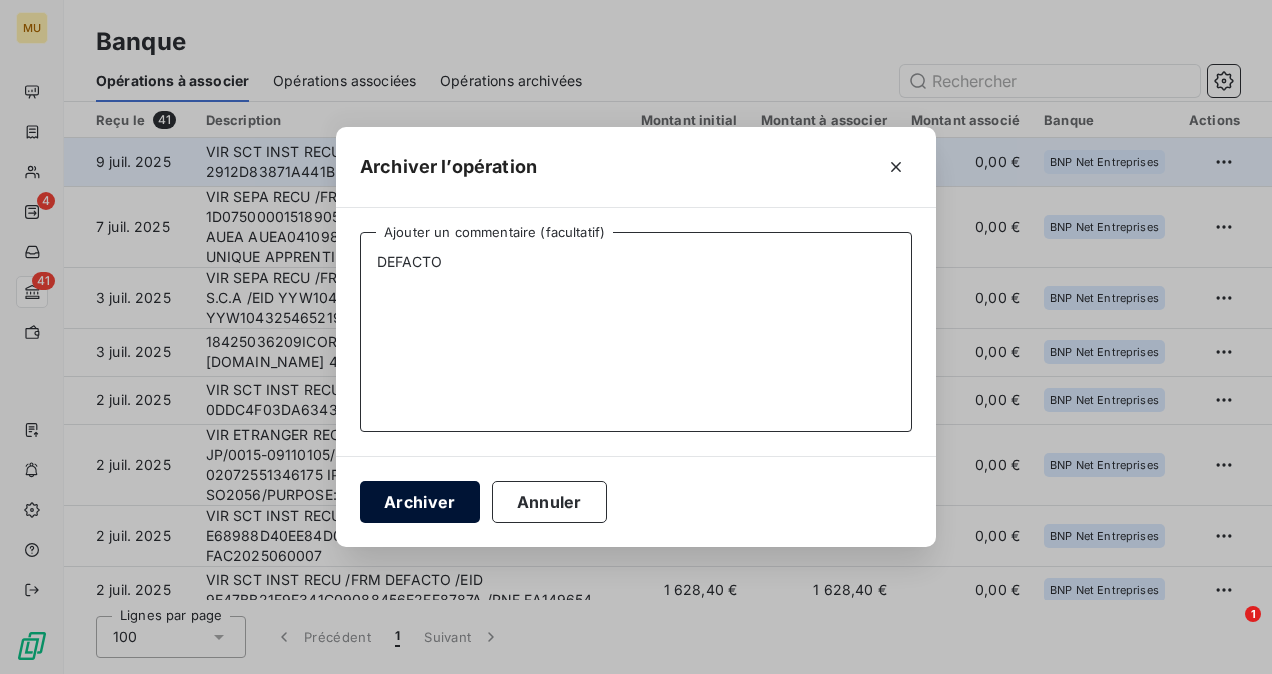 type on "DEFACTO" 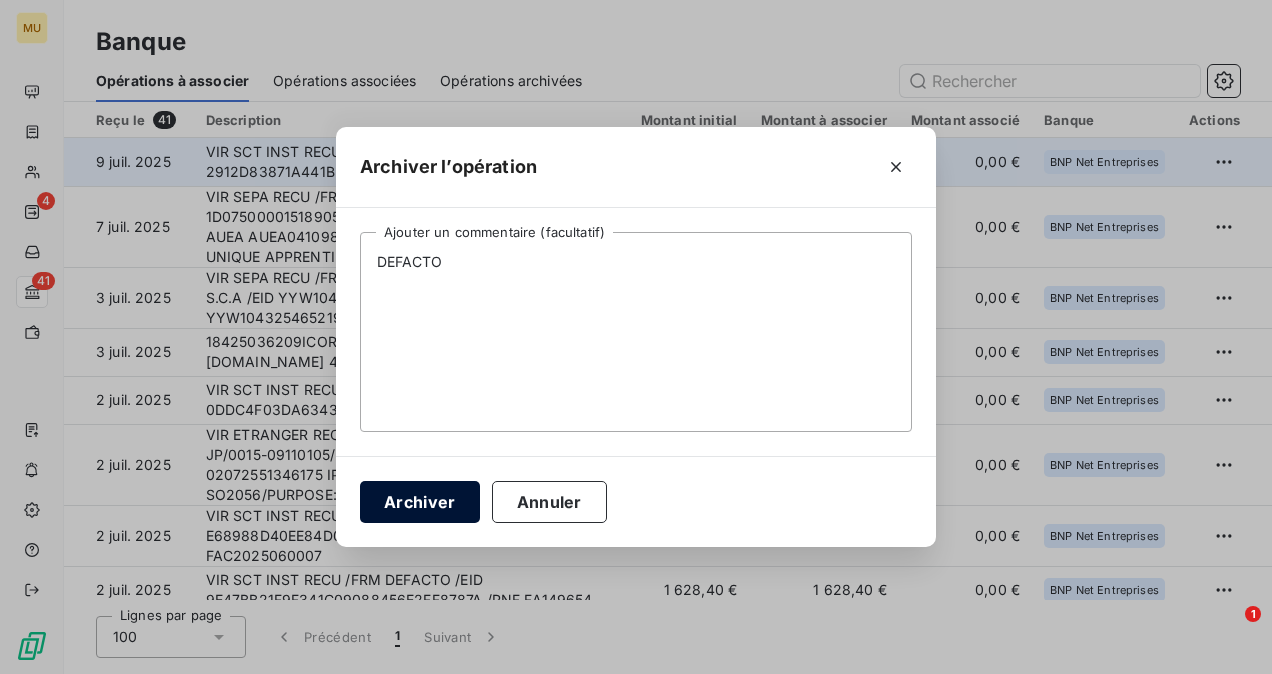 click on "Archiver" at bounding box center (420, 502) 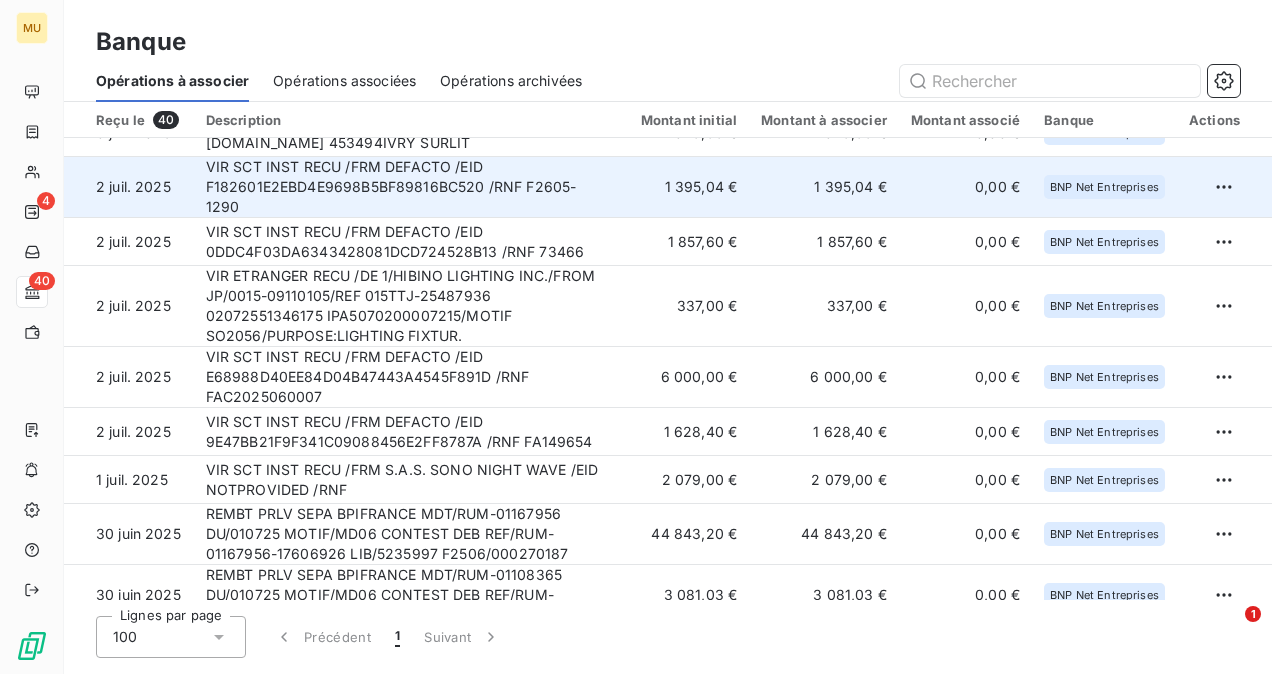 scroll, scrollTop: 200, scrollLeft: 0, axis: vertical 